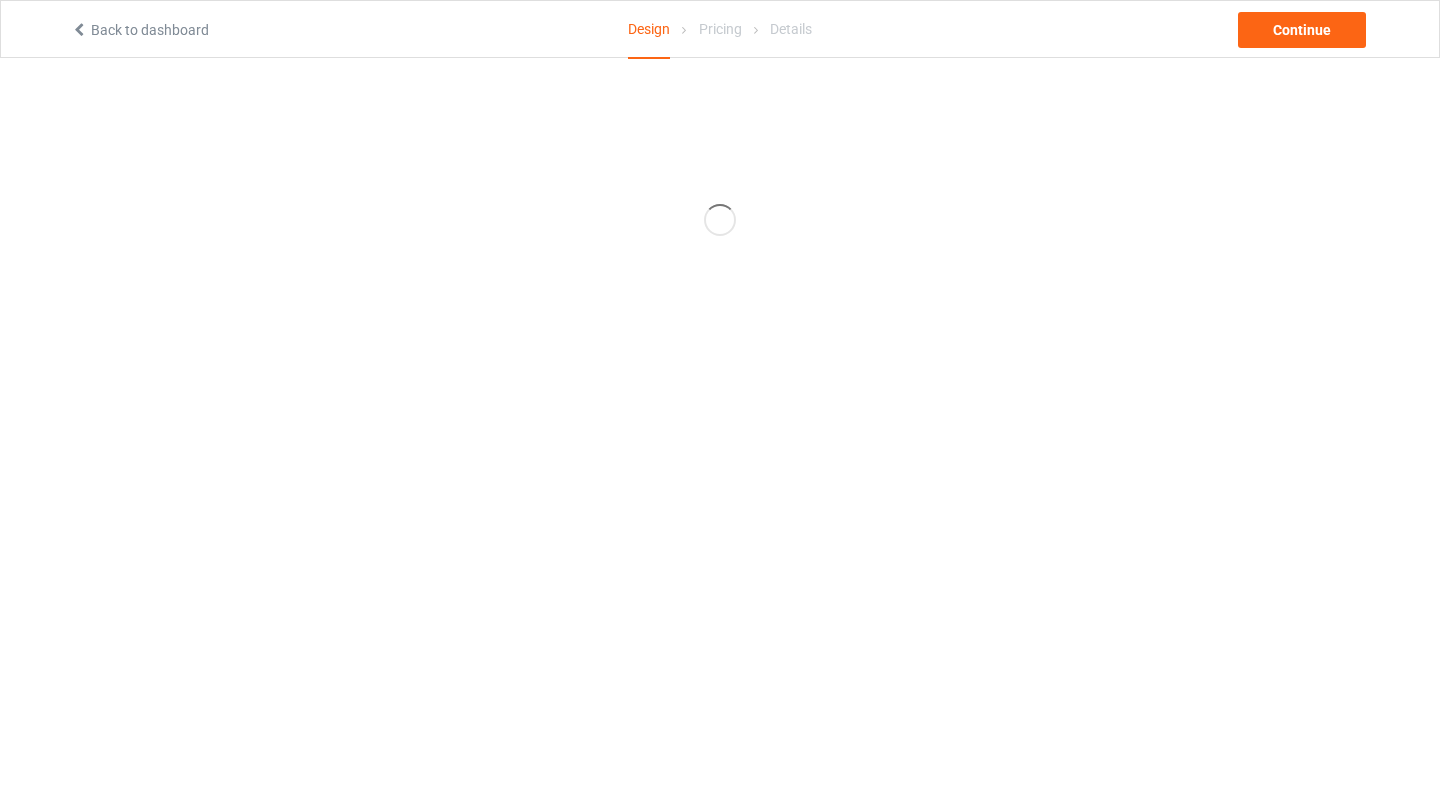 scroll, scrollTop: 0, scrollLeft: 0, axis: both 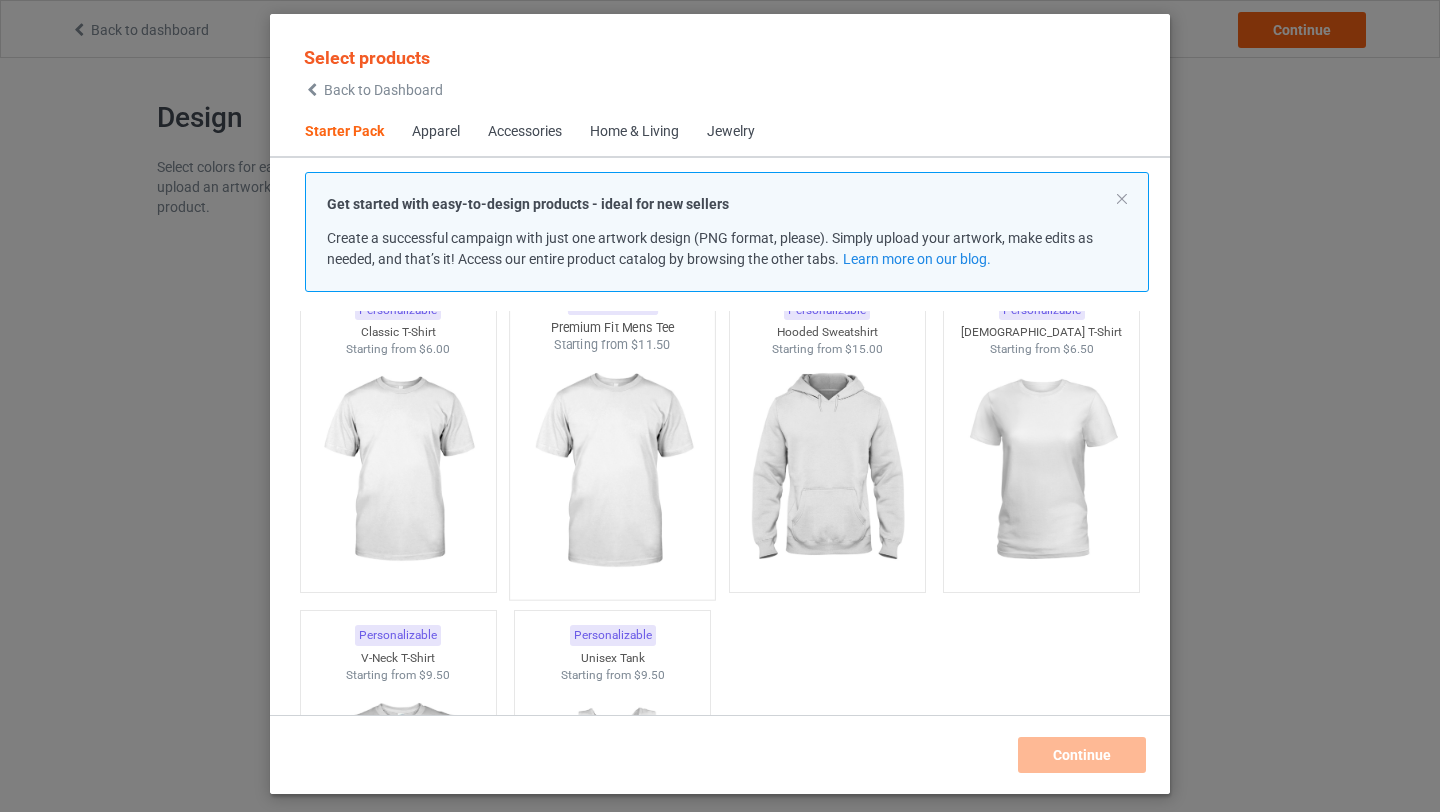 click at bounding box center (613, 471) 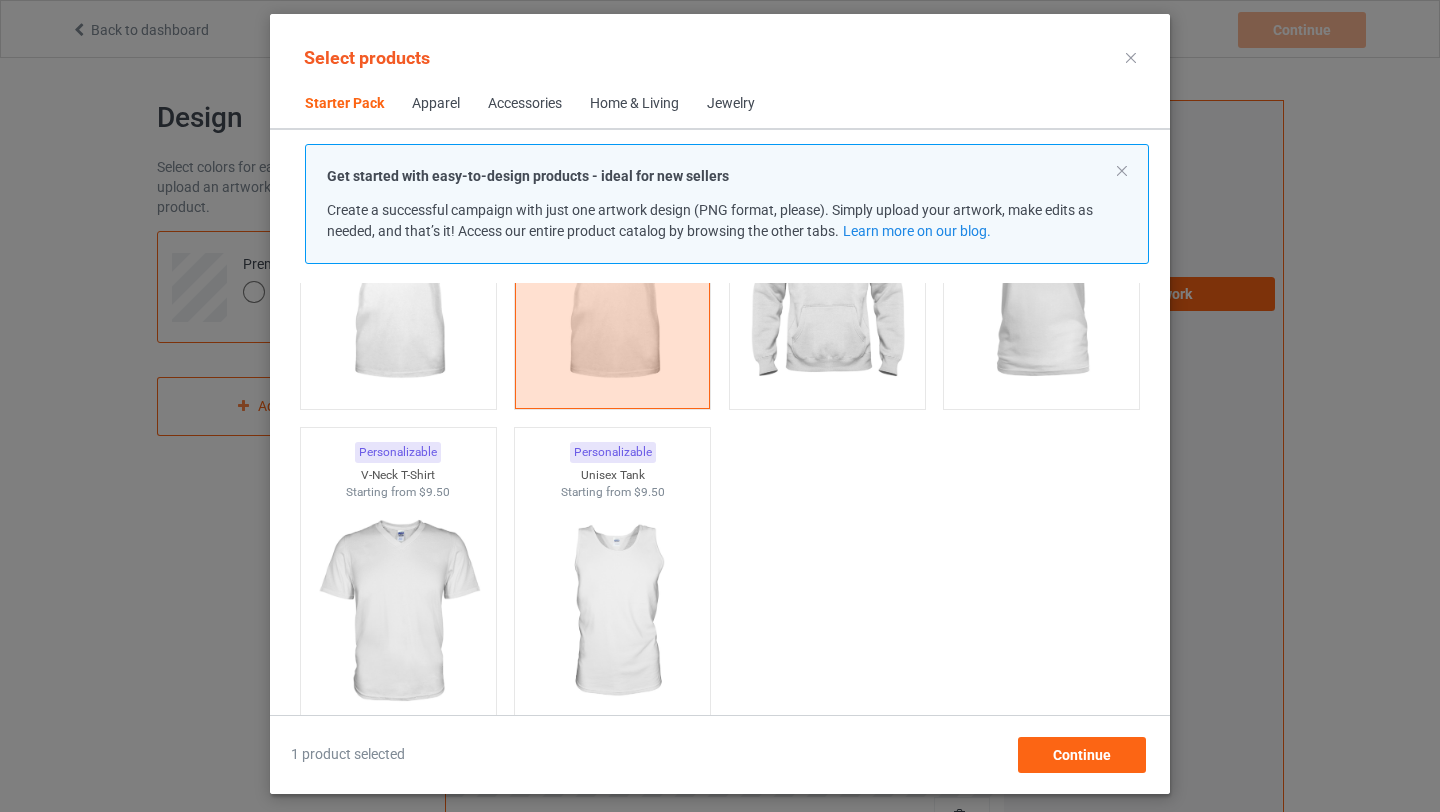 scroll, scrollTop: 255, scrollLeft: 0, axis: vertical 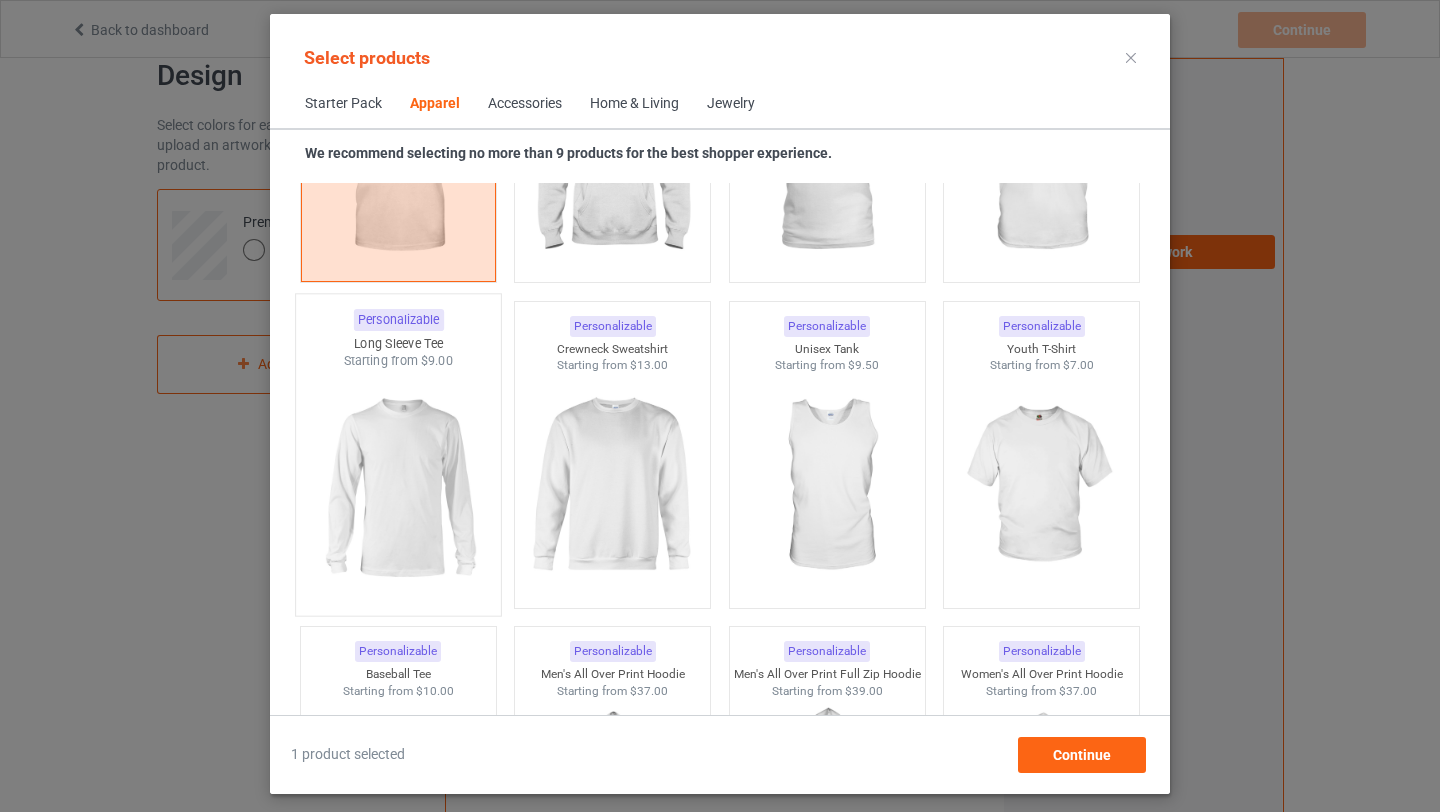 click at bounding box center [398, 487] 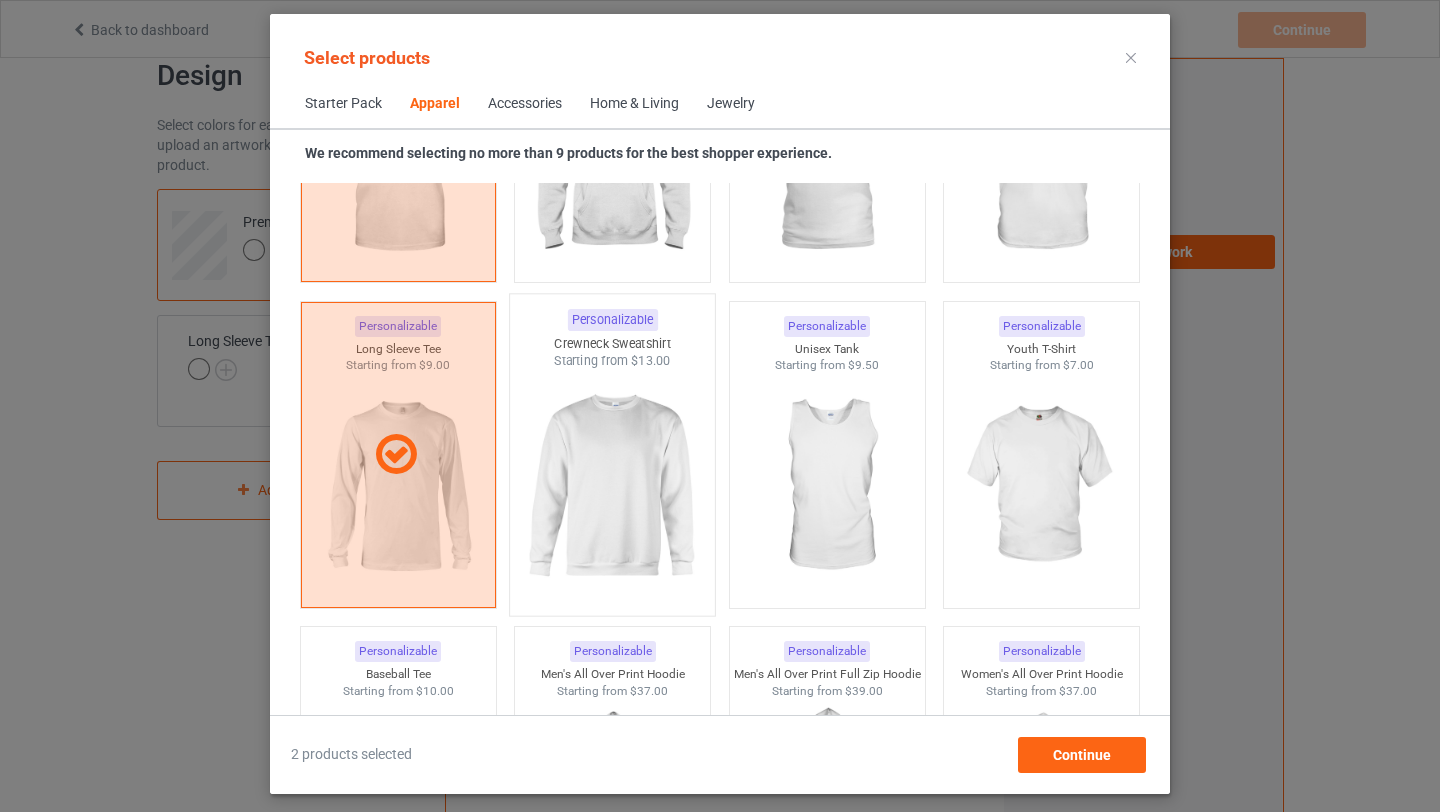 click at bounding box center [613, 487] 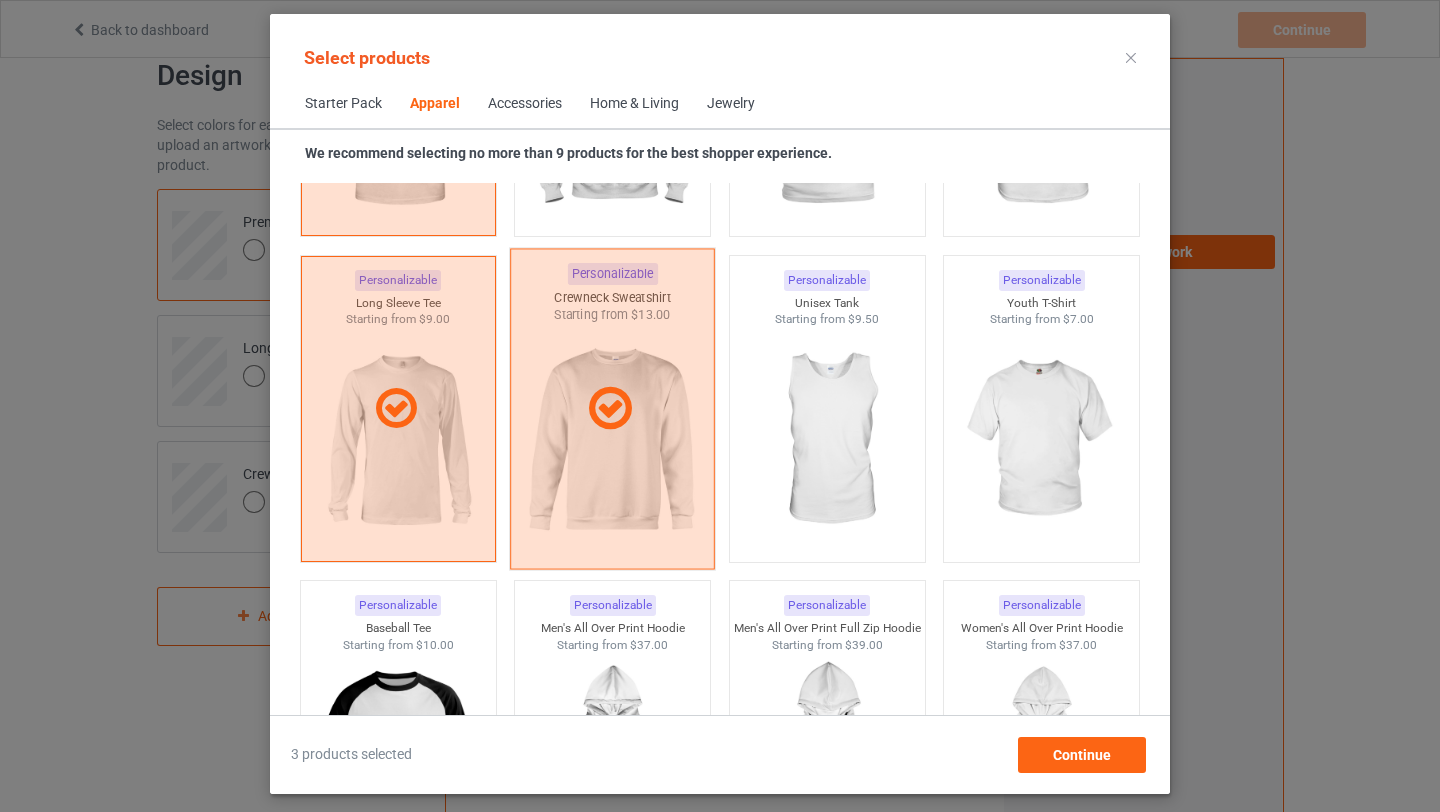 scroll, scrollTop: 1365, scrollLeft: 0, axis: vertical 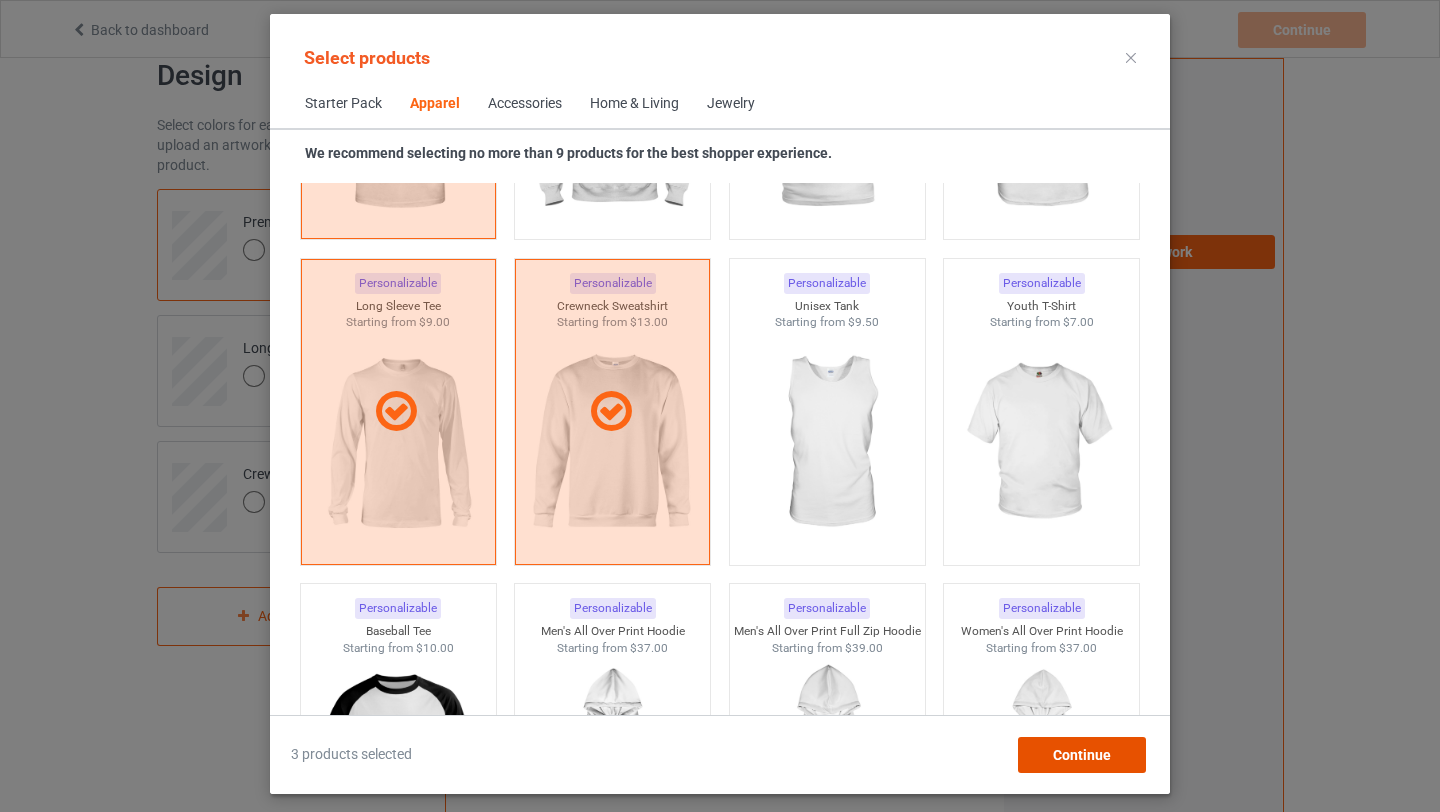 click on "Continue" at bounding box center [1082, 755] 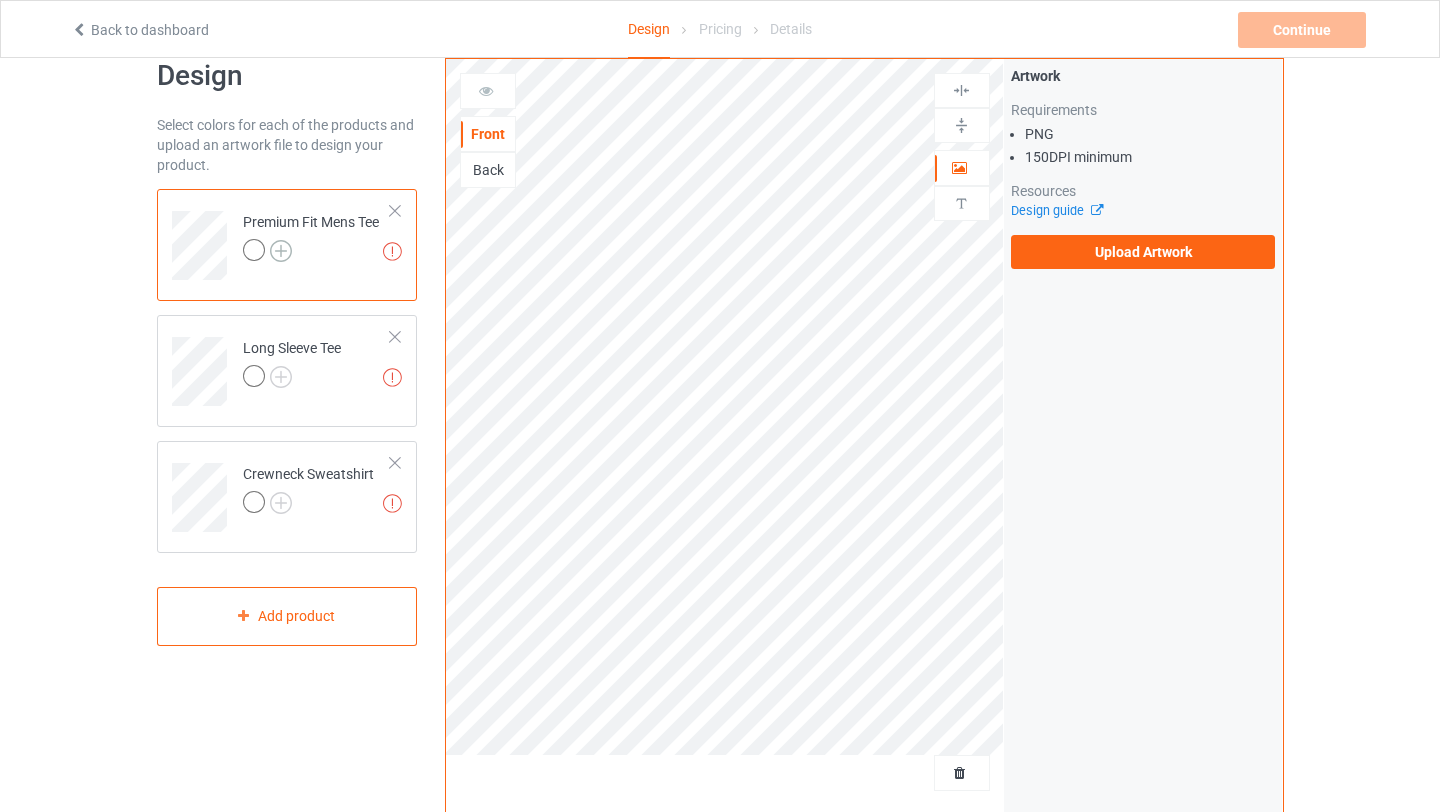 click at bounding box center [281, 251] 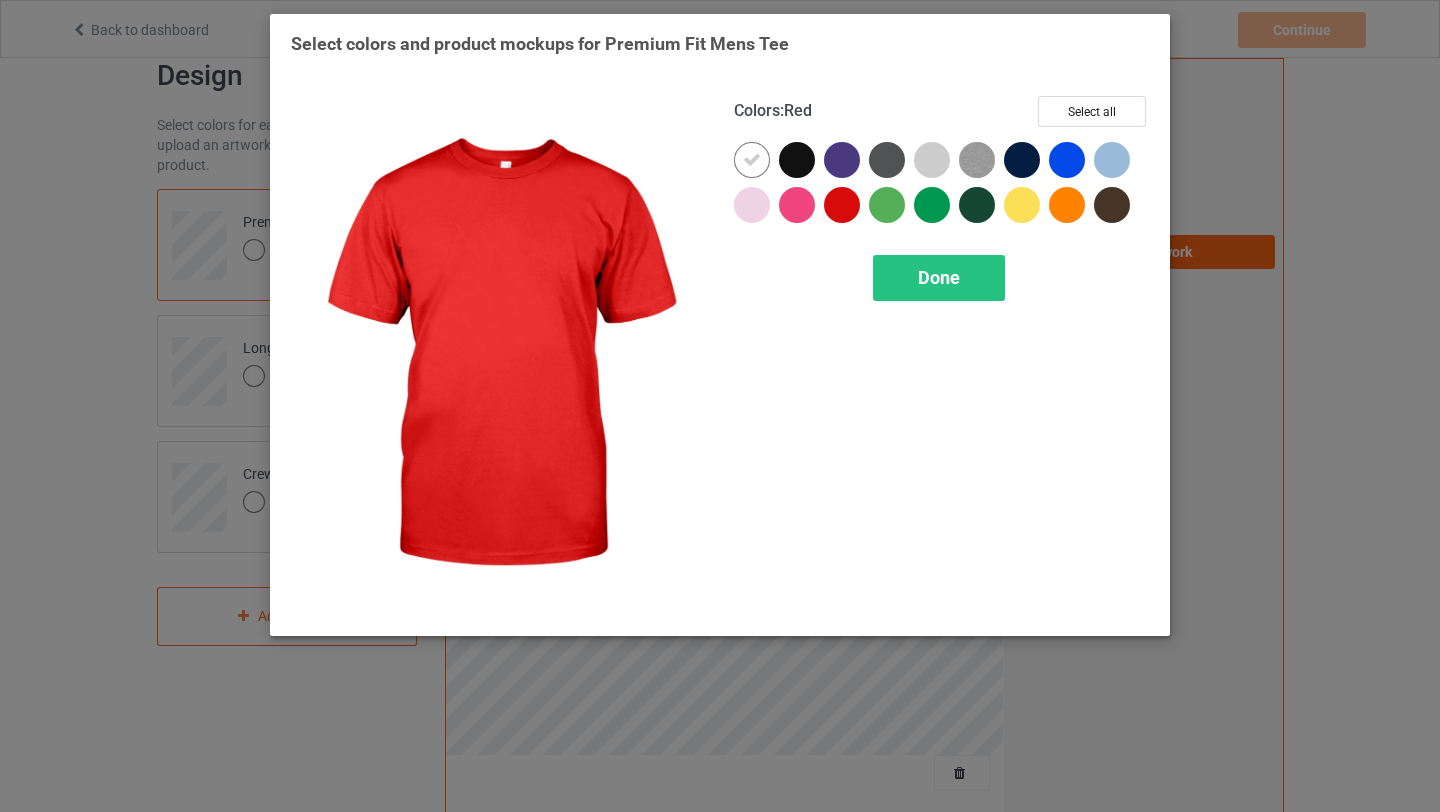 click at bounding box center (842, 205) 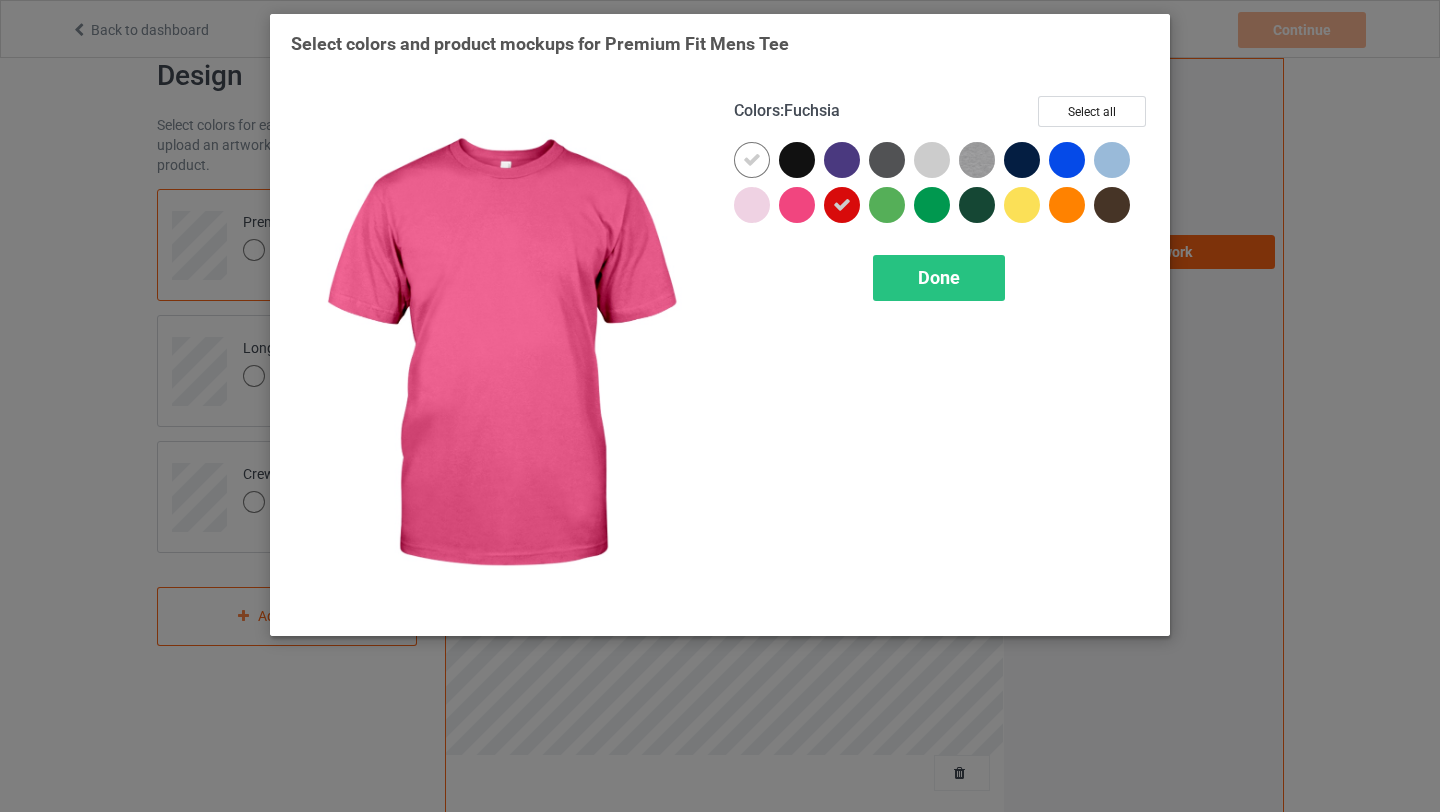 click at bounding box center (797, 205) 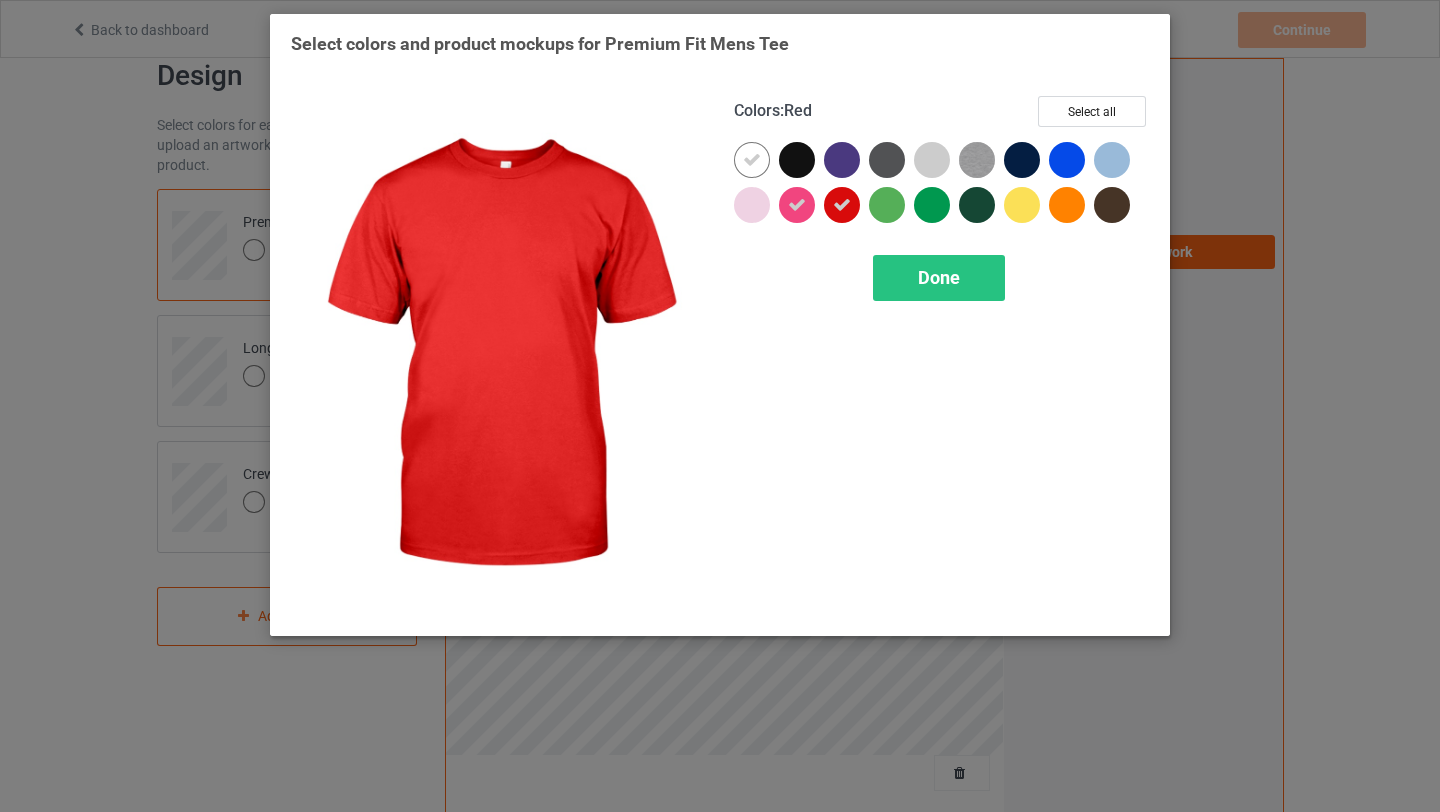 click at bounding box center (842, 205) 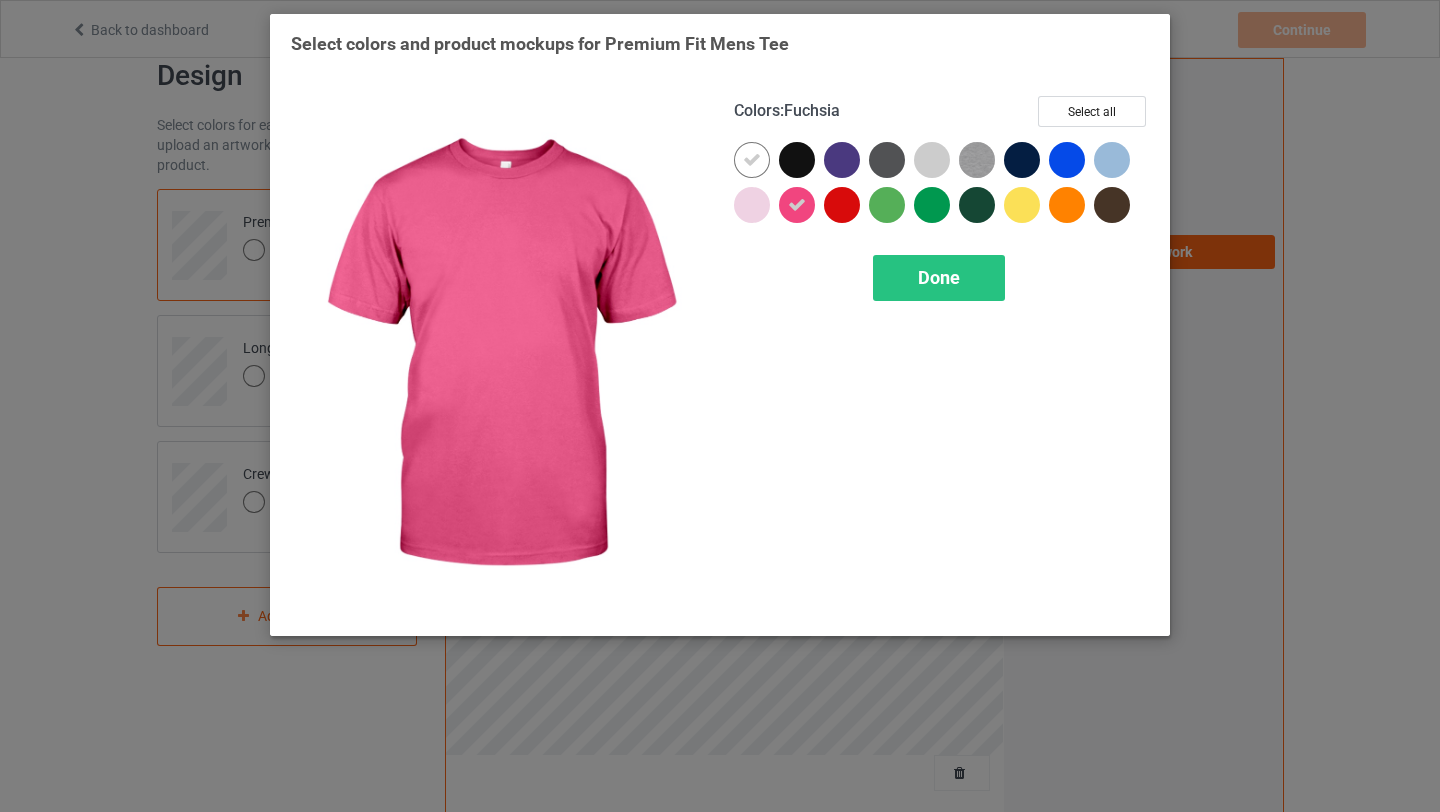click at bounding box center [797, 205] 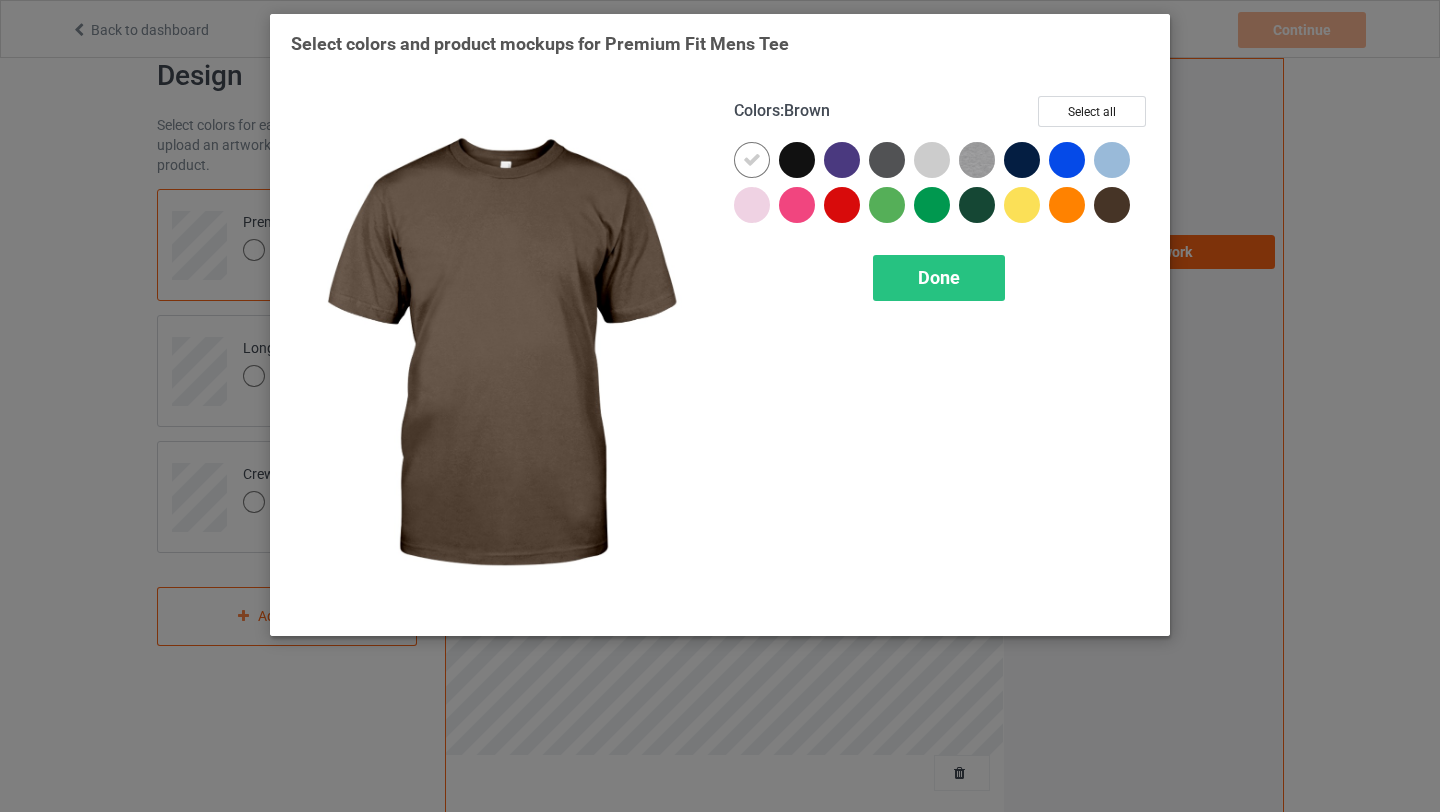 click on "Select colors and product mockups for Premium Fit Mens Tee Colors :  Brown Select all Done" at bounding box center [720, 406] 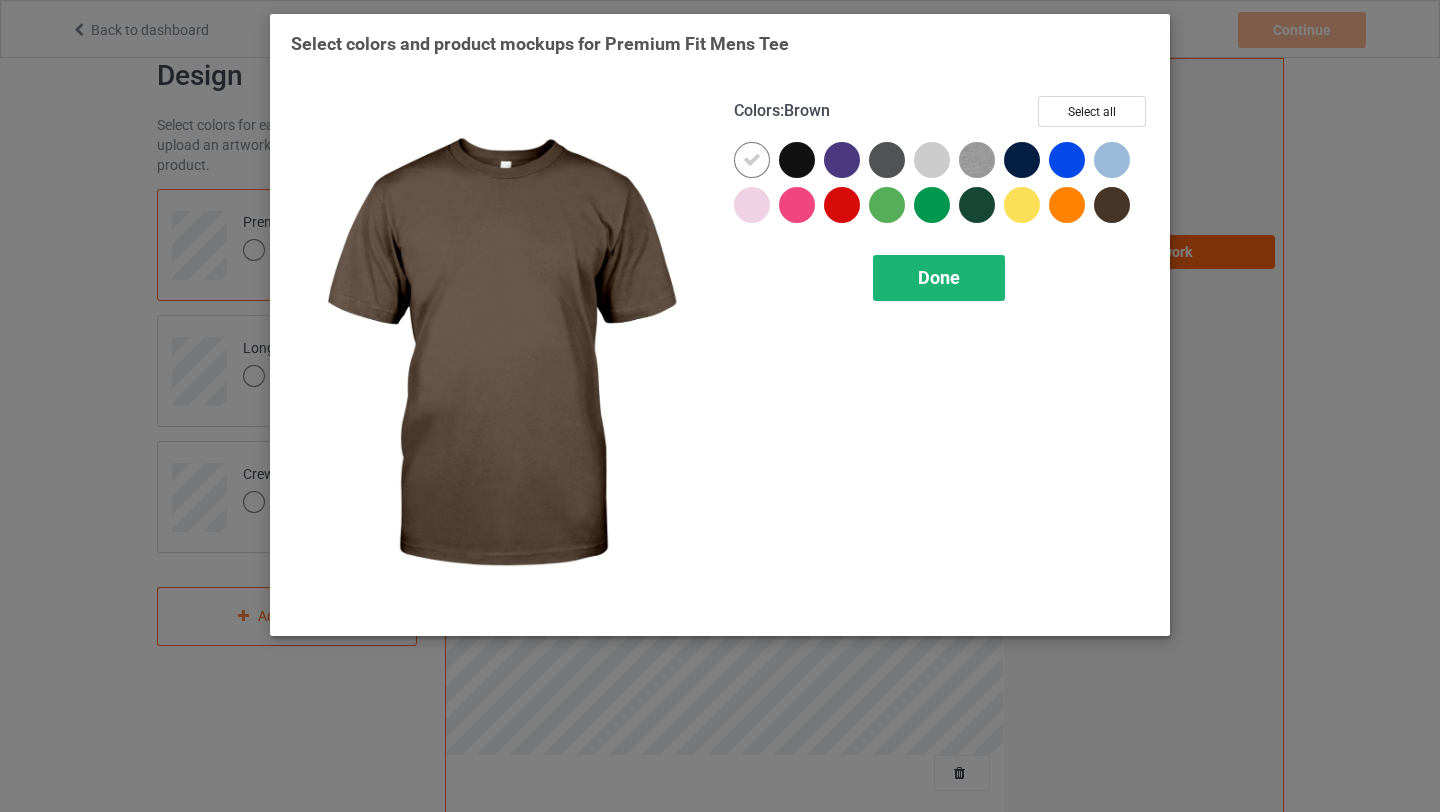 click on "Done" at bounding box center (939, 278) 